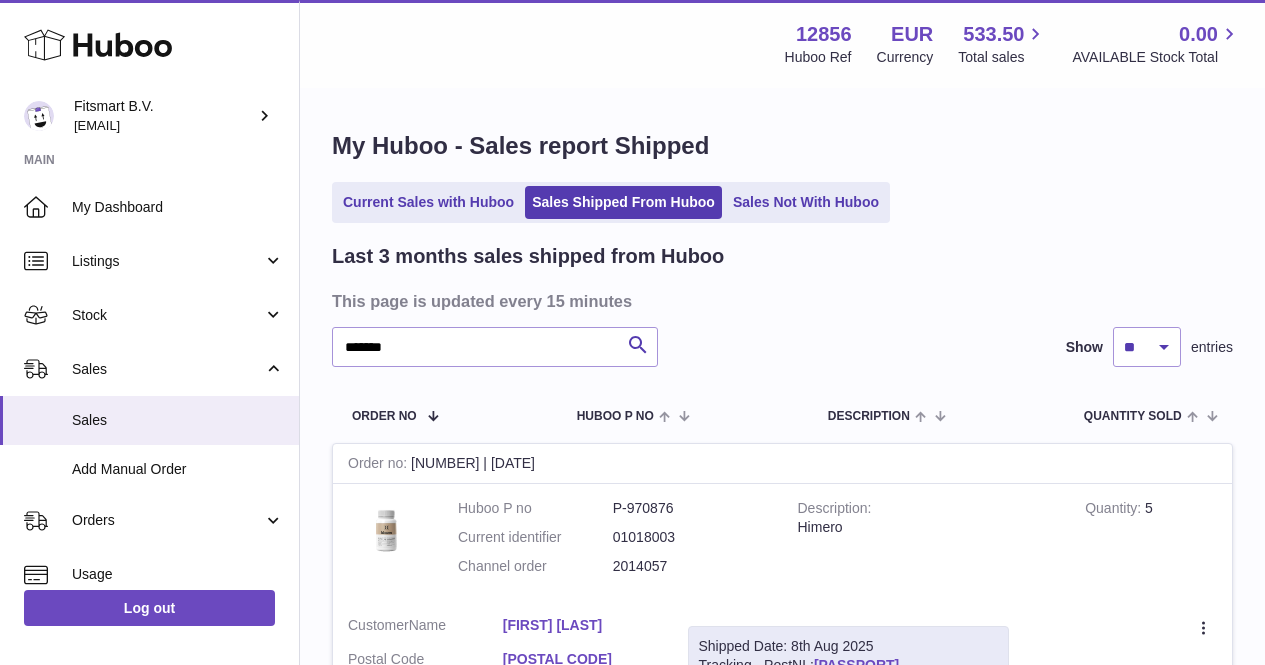 scroll, scrollTop: 108, scrollLeft: 0, axis: vertical 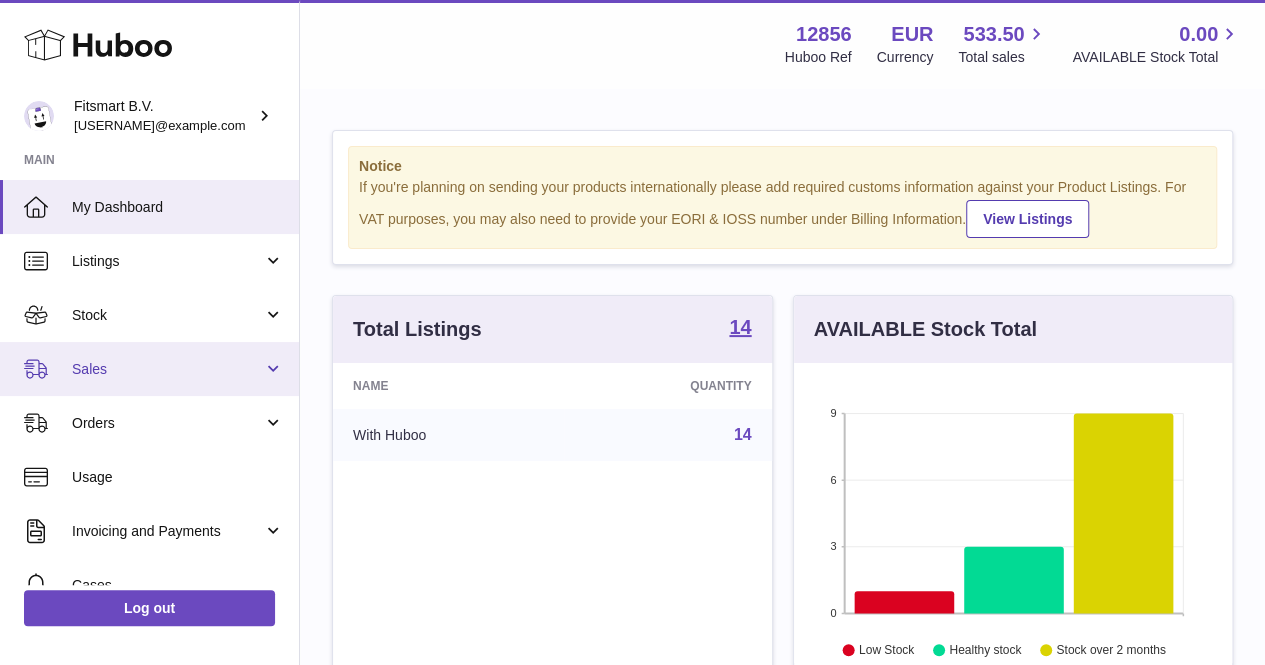 click on "Sales" at bounding box center (167, 369) 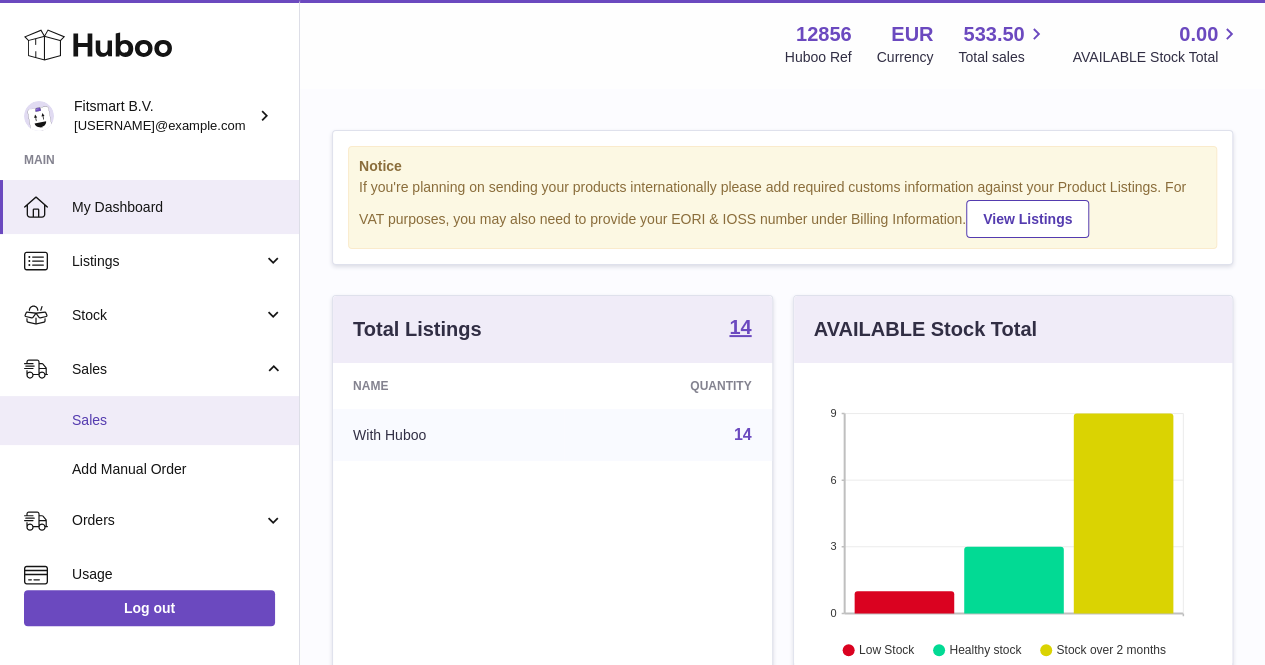 click on "Sales" at bounding box center [149, 420] 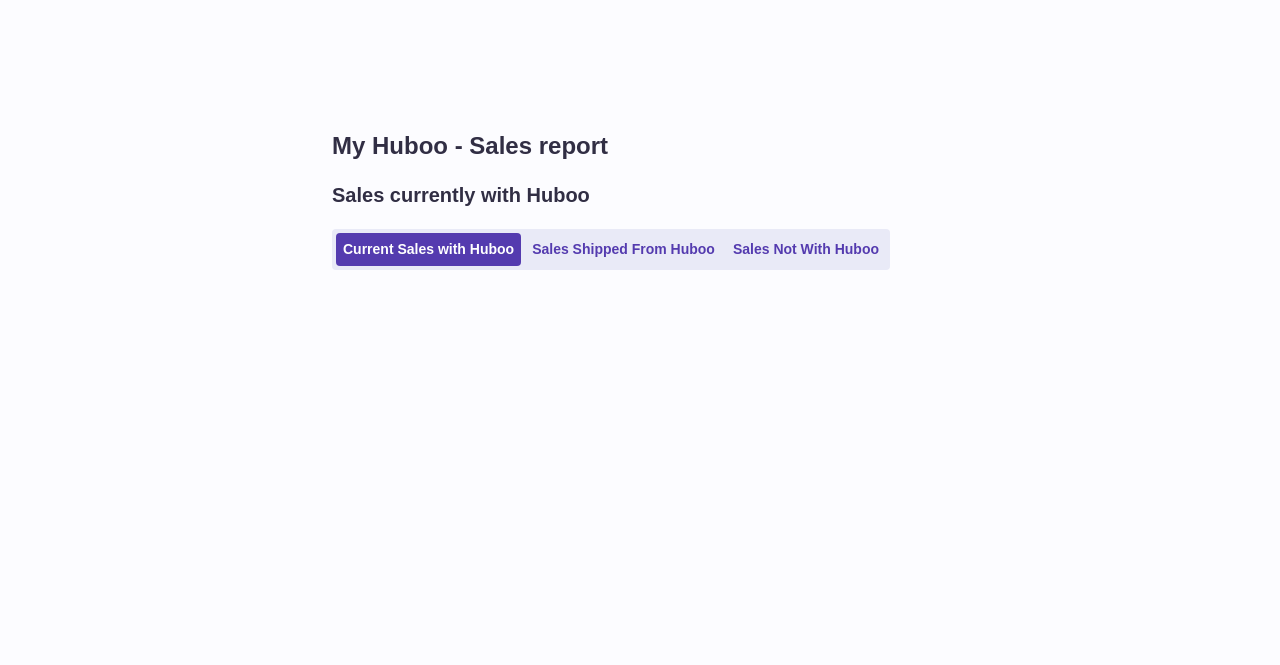 scroll, scrollTop: 0, scrollLeft: 0, axis: both 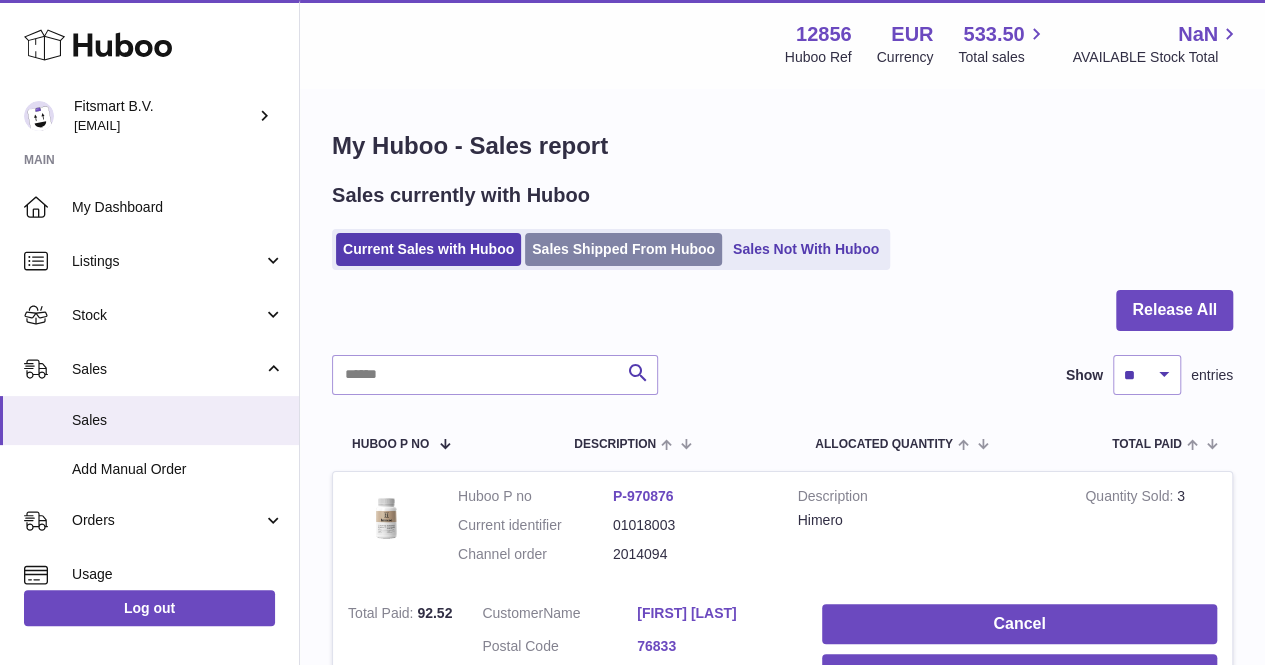 click on "Sales Shipped From Huboo" at bounding box center [623, 249] 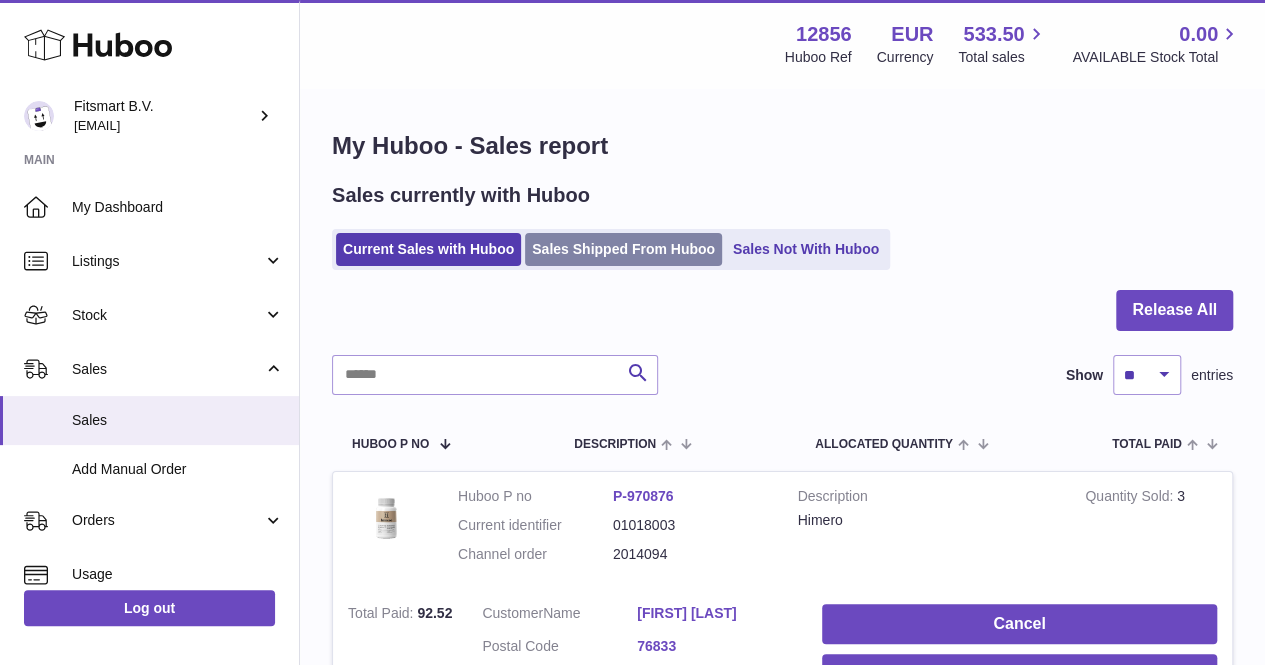 click on "Sales Shipped From Huboo" at bounding box center (623, 249) 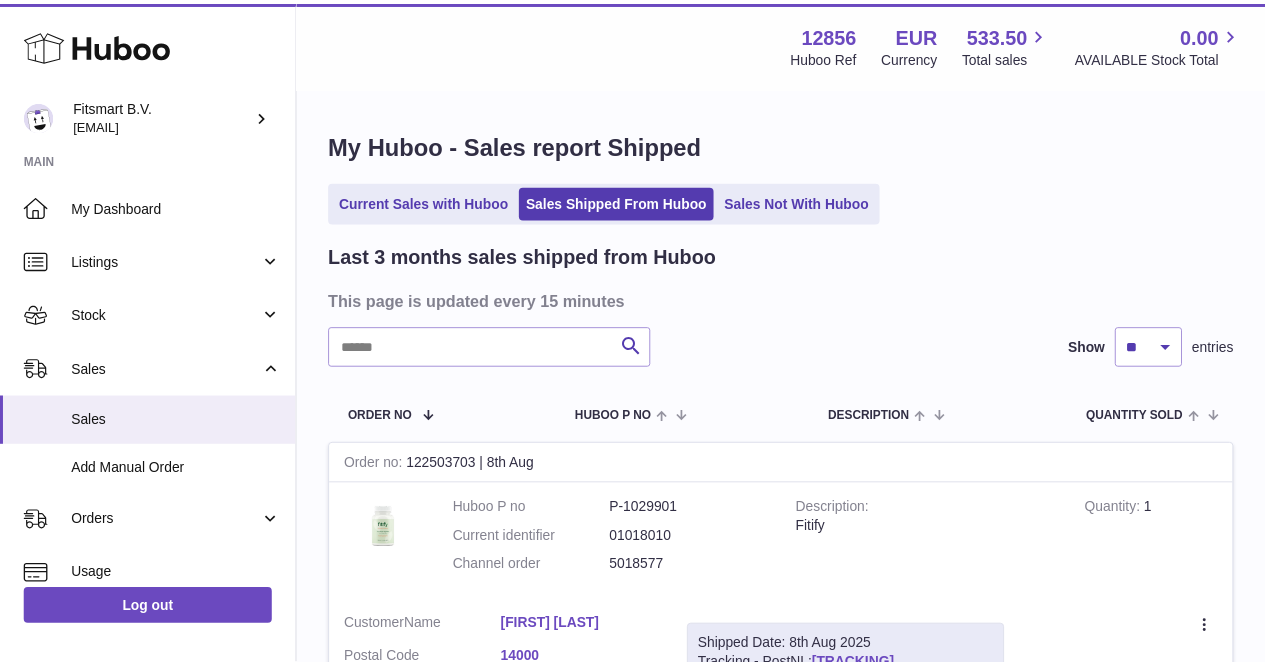 scroll, scrollTop: 0, scrollLeft: 0, axis: both 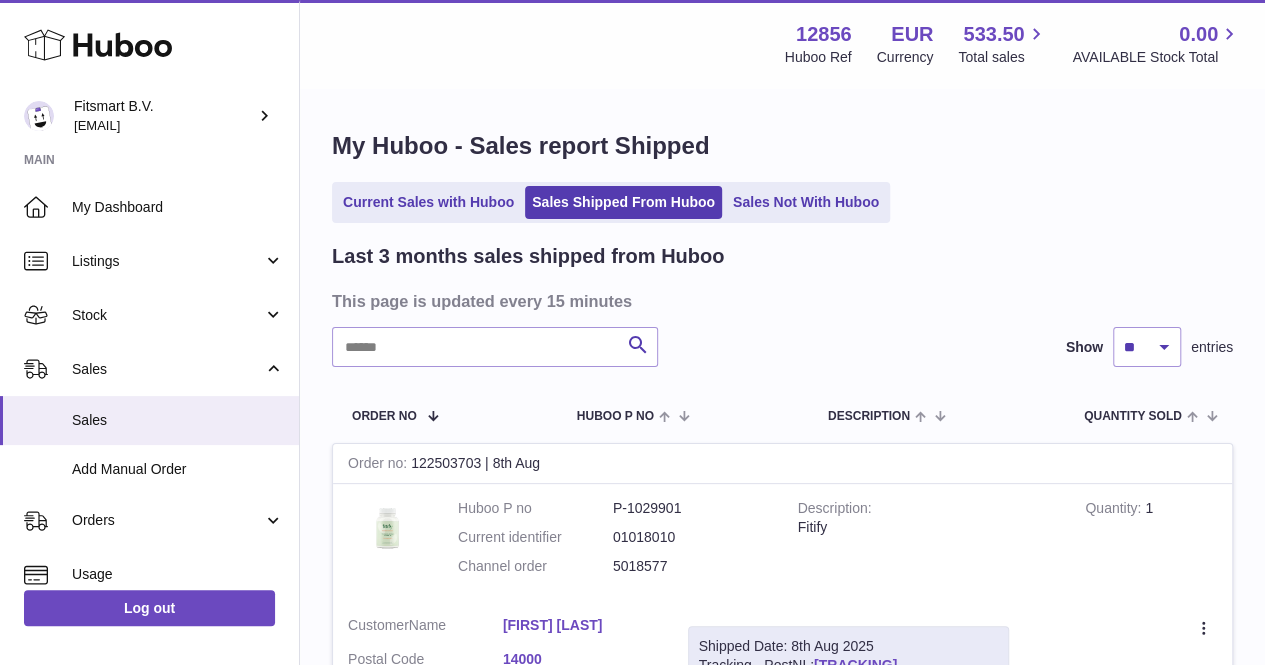 click on "Last 3 months sales shipped from Huboo     This page is updated every 15 minutes       Search
Show
** ** **
entries
Order No       Huboo P no       Description       Quantity Sold
Customer
Tracking
Order no
122503703 | 8th Aug
Huboo P no   P-1029901   Current identifier   01018010
Channel order
5018577     Description
Fitify
Quantity
1
Customer  Name   brigitte senk    Postal Code   14000   User Id
Shipped Date: 8th Aug 2025
Tracking - PostNL:
LA790619672NL
Carrier Service: PACKETBOXTRACKEDSITE15
Create a ticket
Duplicate Order
Order no     Huboo P no   P-1029901" at bounding box center (782, 1917) 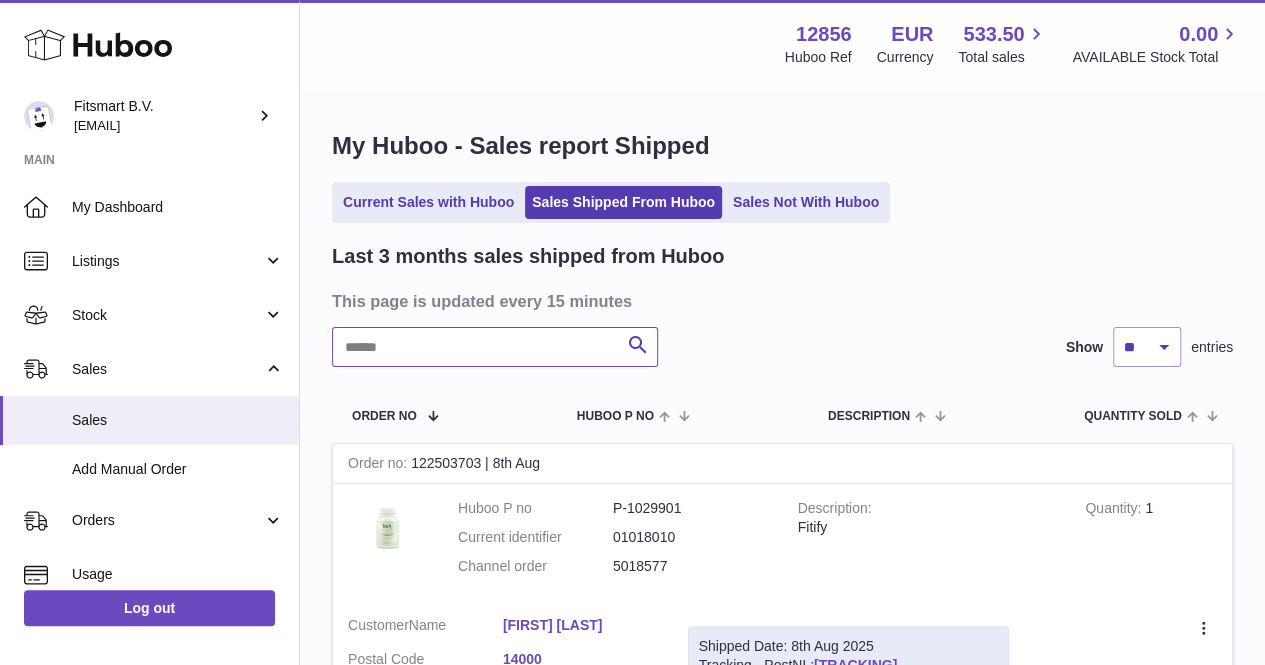 click at bounding box center [495, 347] 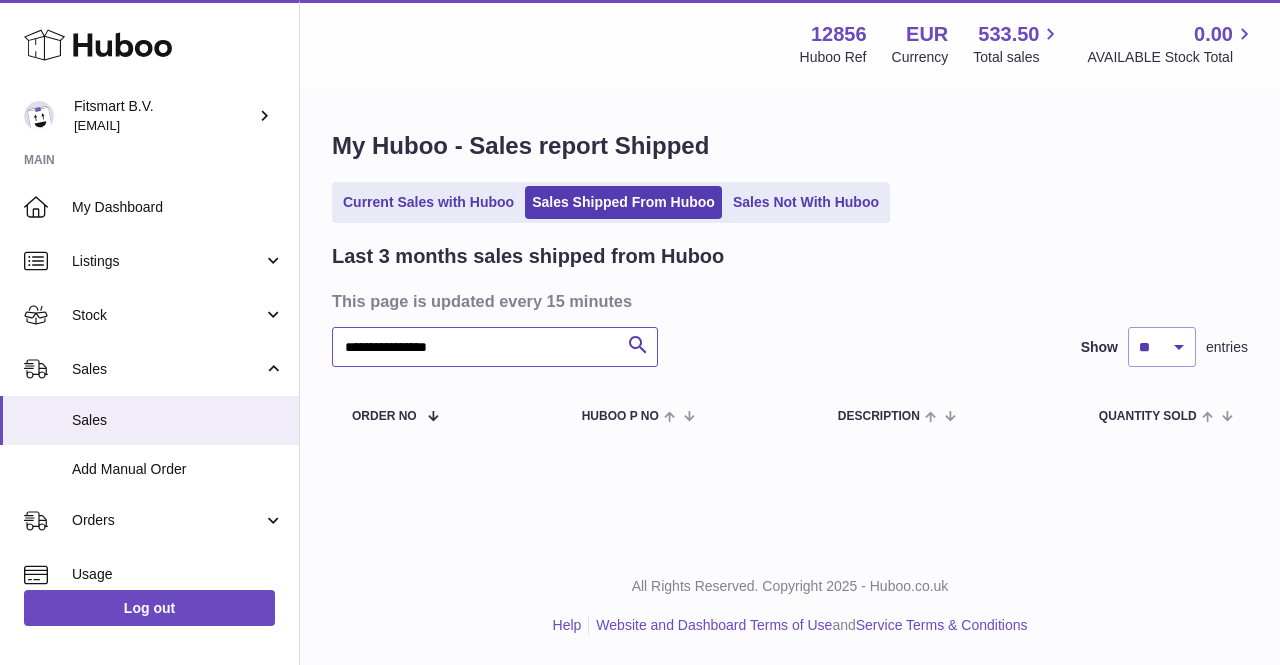drag, startPoint x: 453, startPoint y: 342, endPoint x: 333, endPoint y: 344, distance: 120.01666 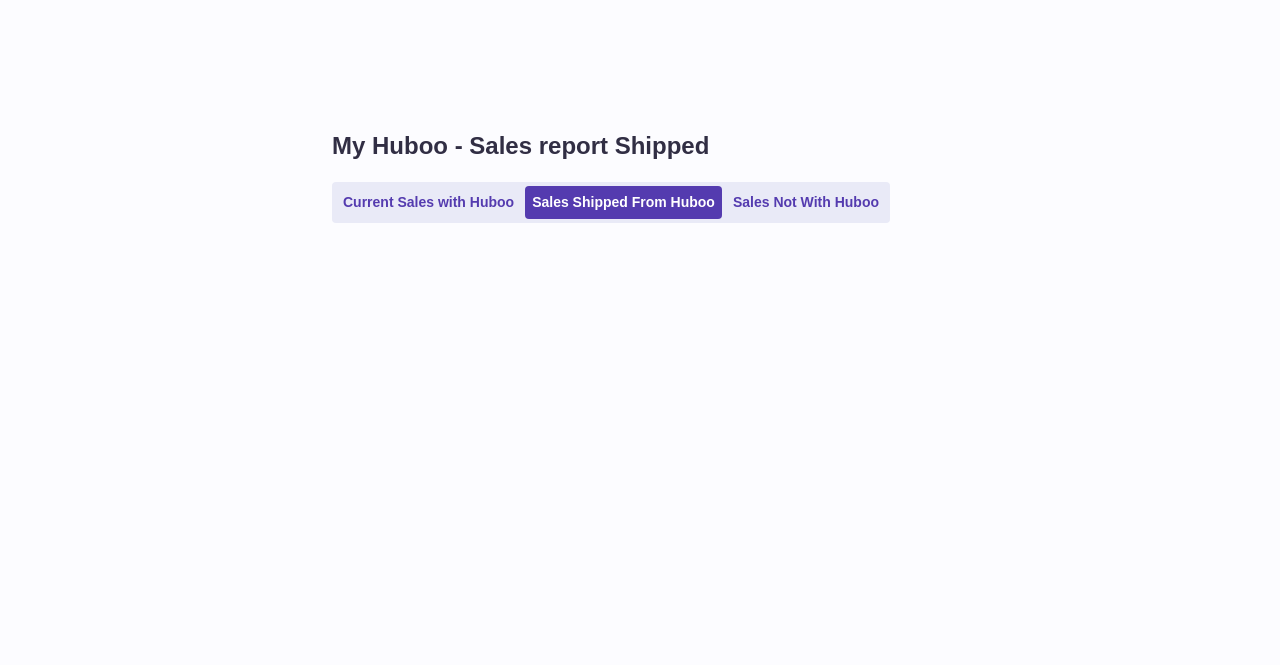 scroll, scrollTop: 0, scrollLeft: 0, axis: both 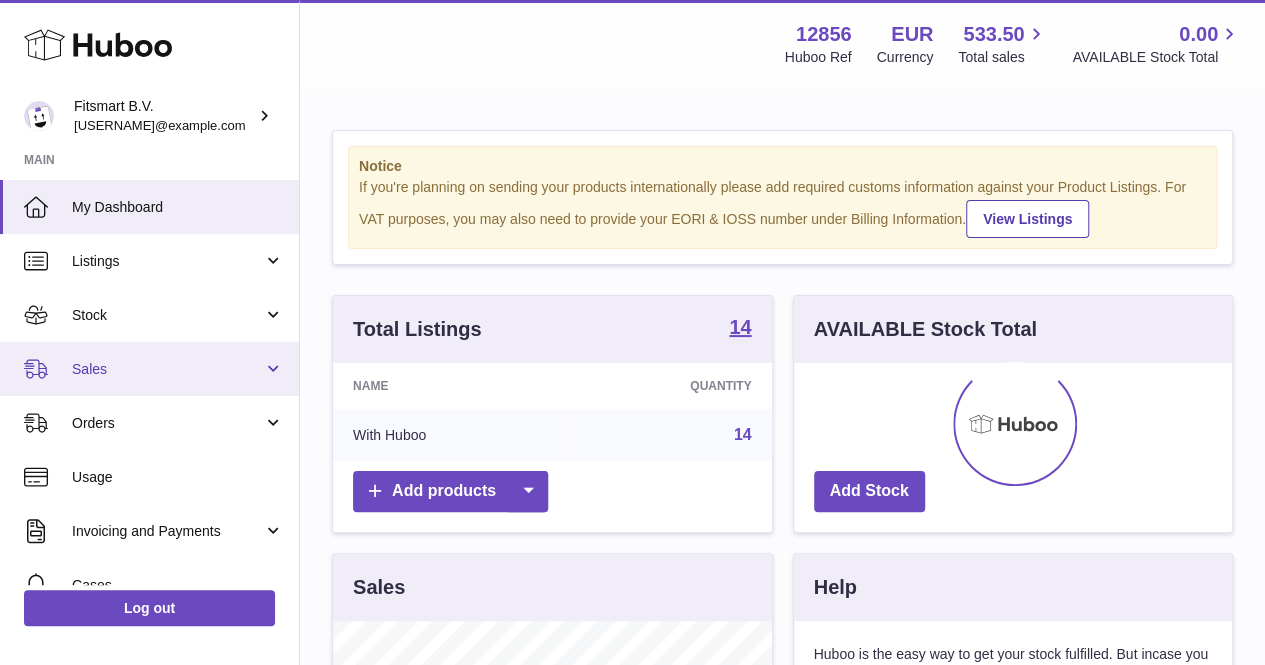 click on "Sales" at bounding box center (167, 369) 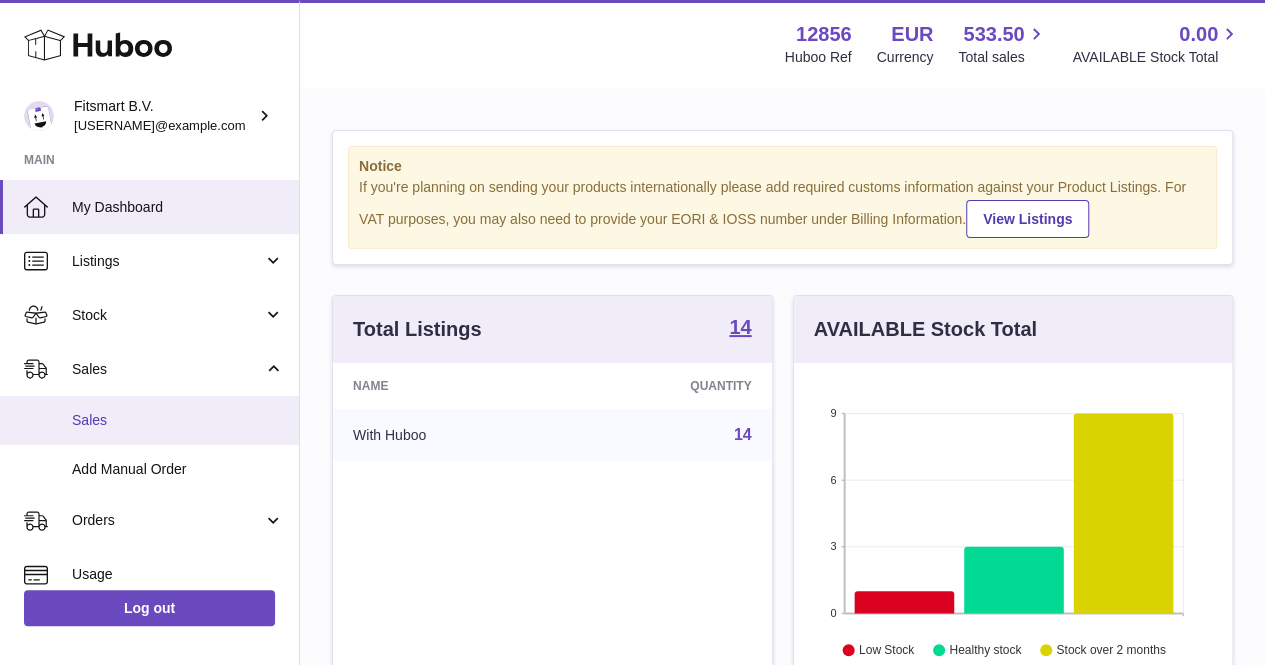 click on "Sales" at bounding box center [178, 420] 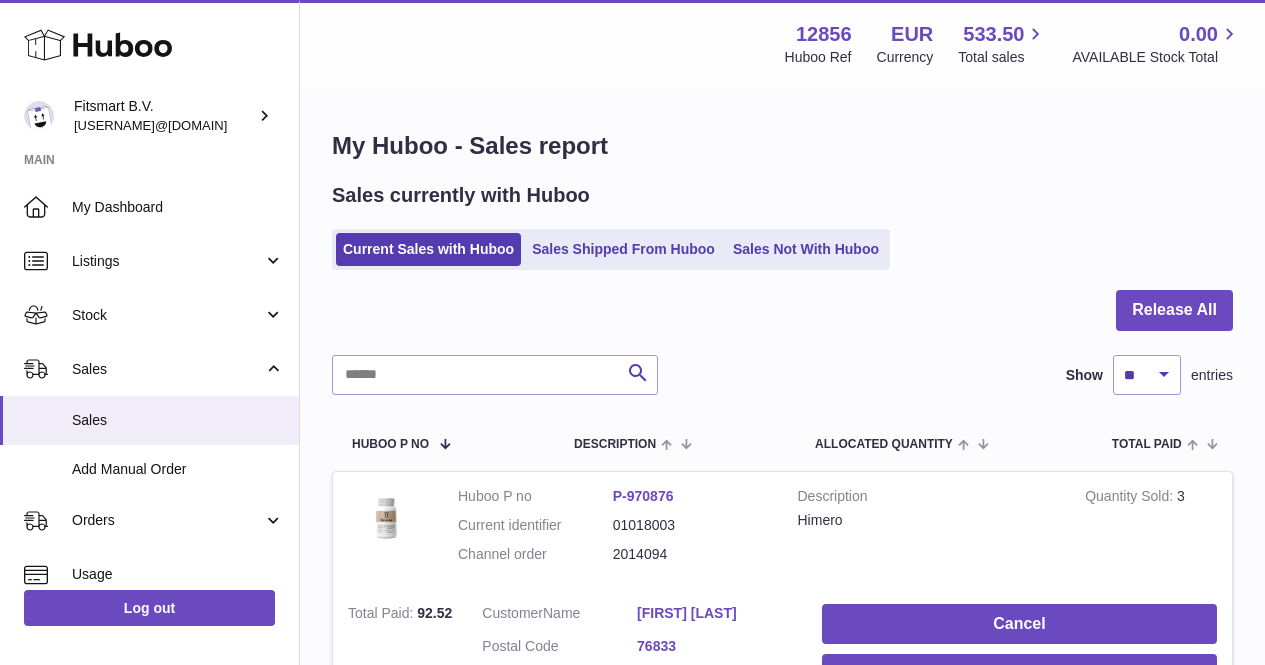 scroll, scrollTop: 0, scrollLeft: 0, axis: both 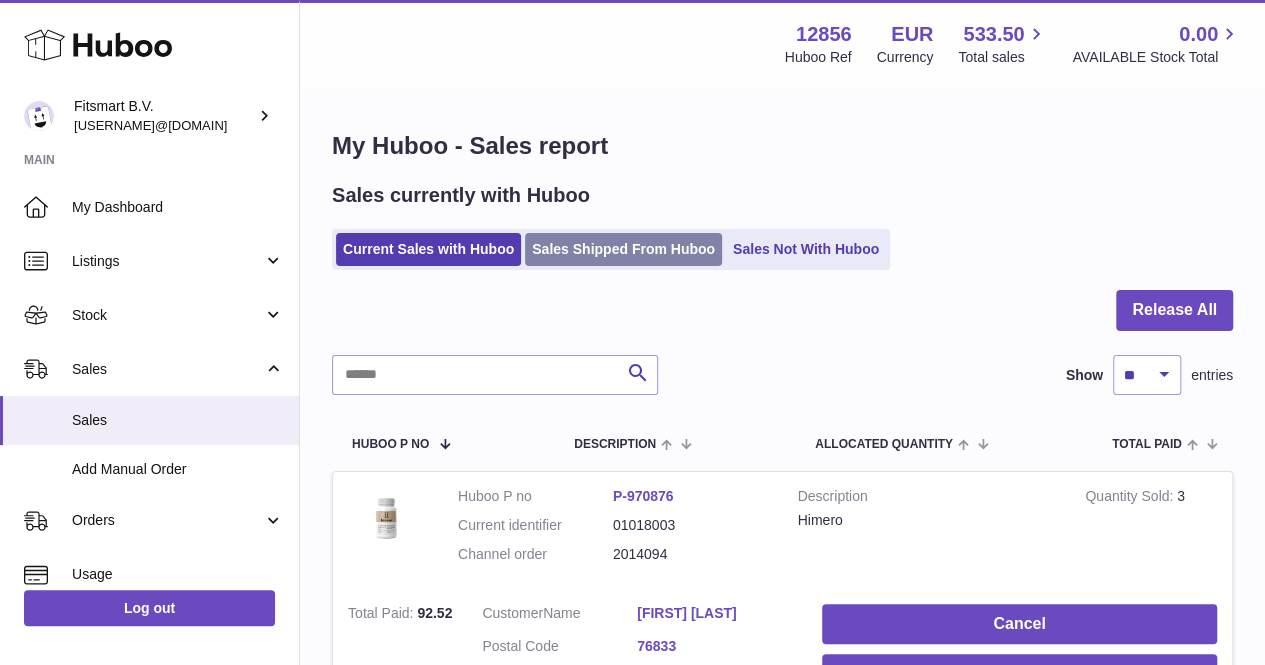 click on "Sales Shipped From Huboo" at bounding box center (623, 249) 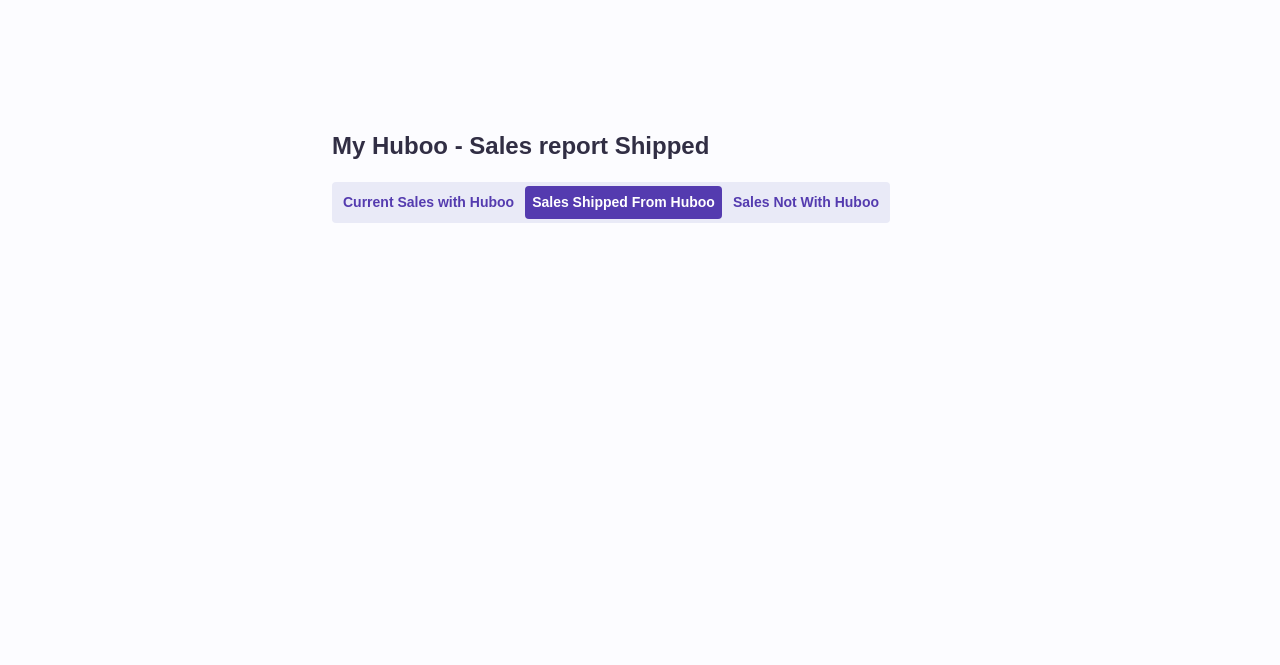scroll, scrollTop: 0, scrollLeft: 0, axis: both 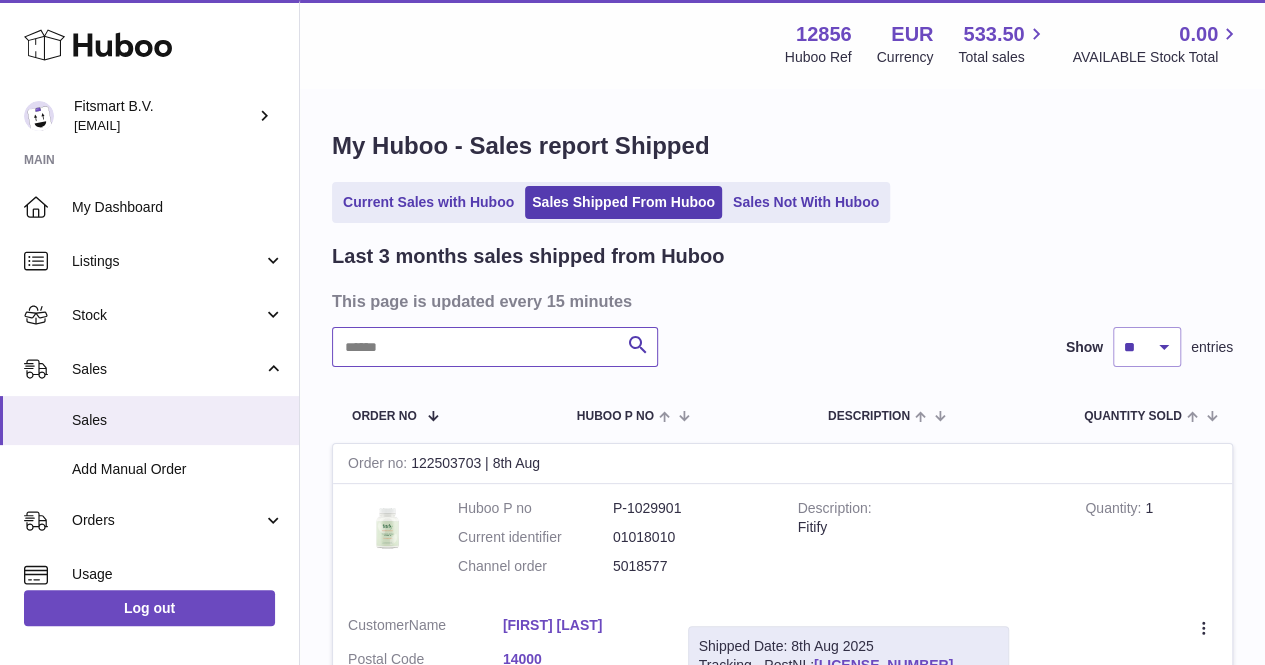 click at bounding box center [495, 347] 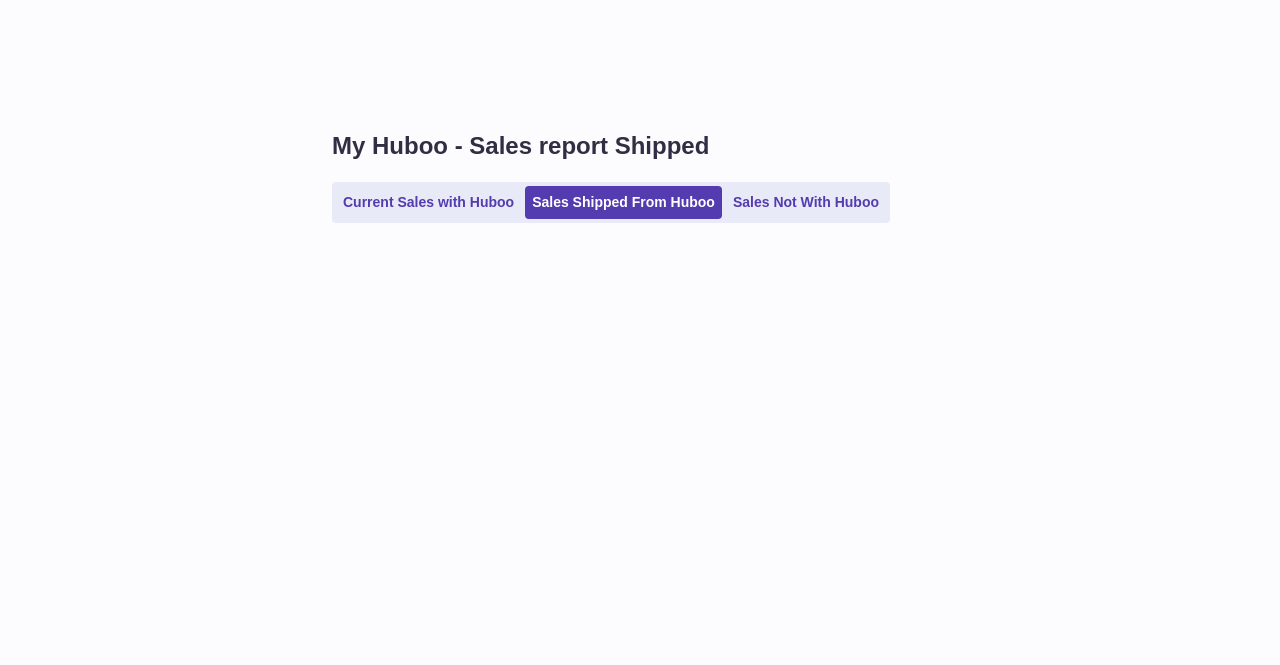 scroll, scrollTop: 0, scrollLeft: 0, axis: both 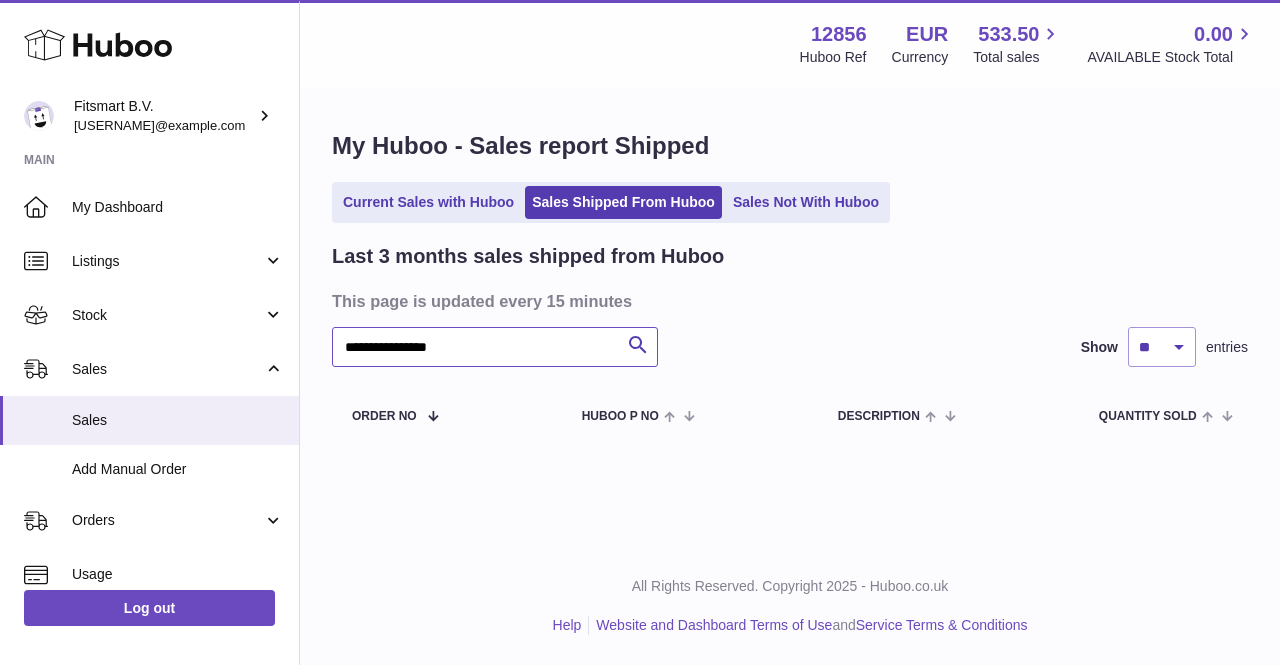 drag, startPoint x: 519, startPoint y: 346, endPoint x: 346, endPoint y: 349, distance: 173.02602 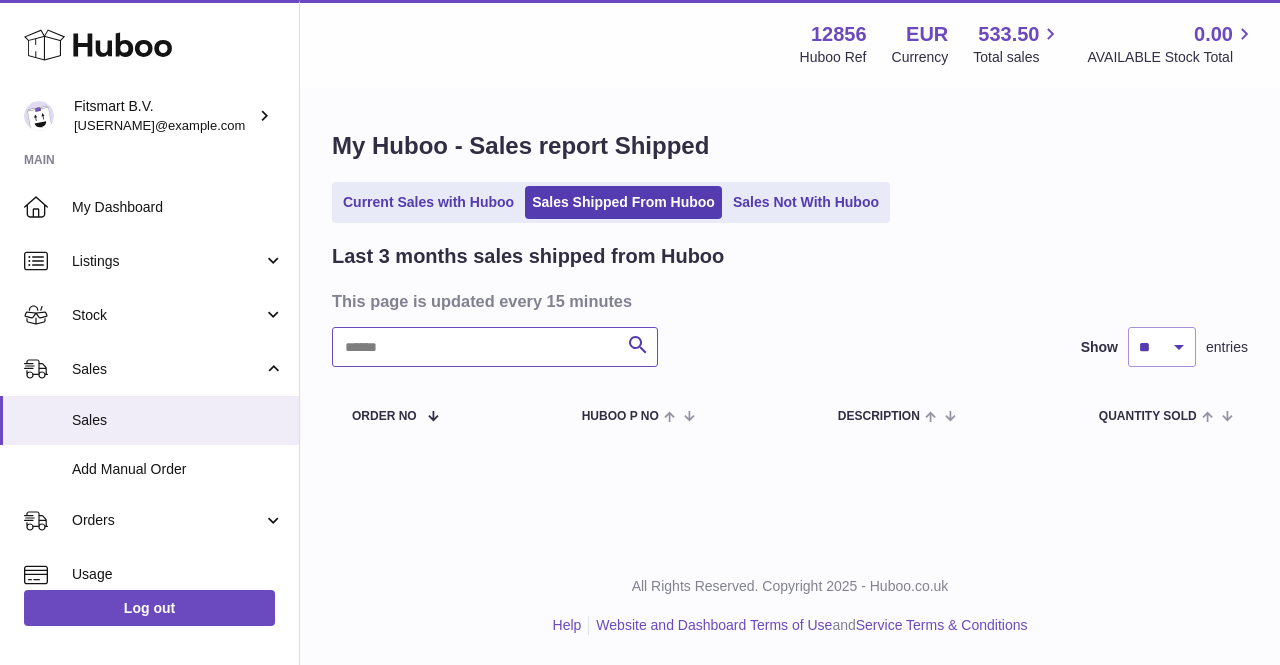 paste on "**********" 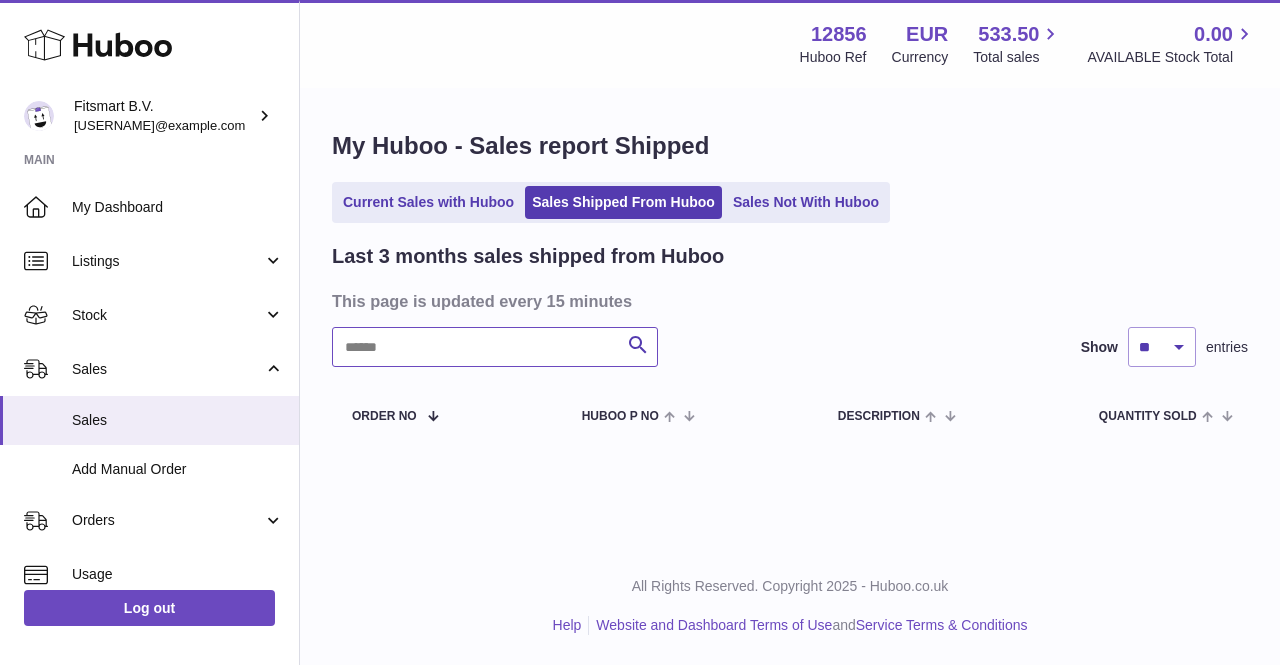 type on "**********" 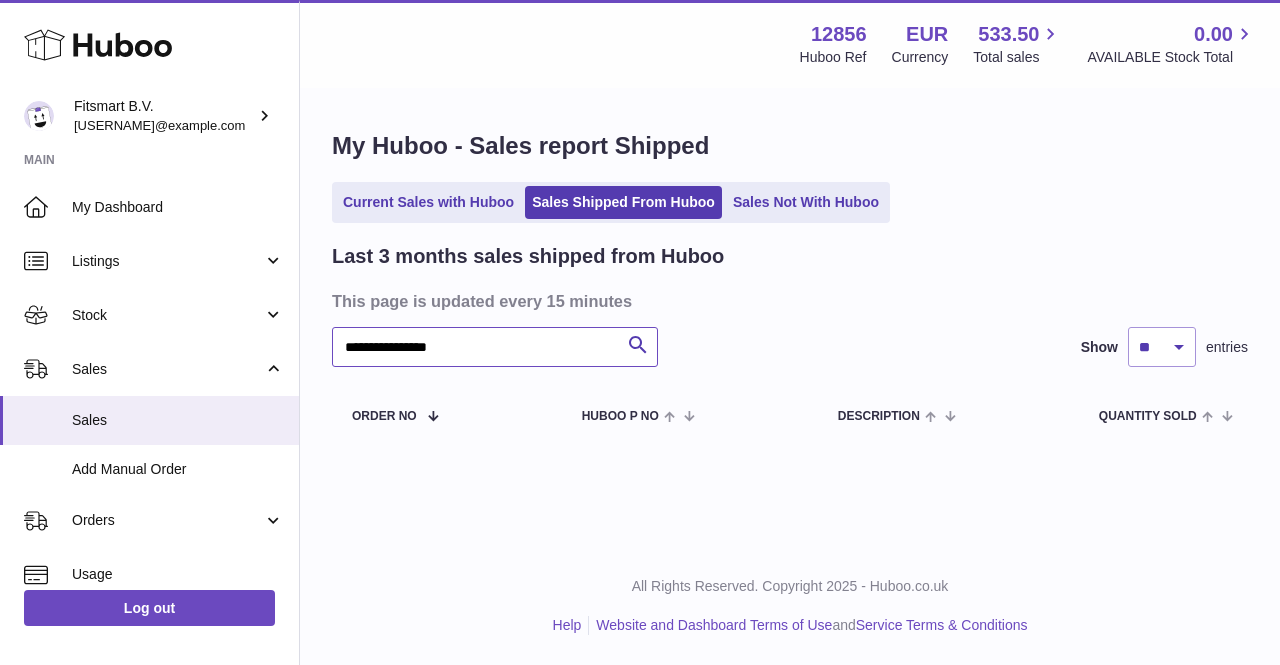 drag, startPoint x: 473, startPoint y: 338, endPoint x: 328, endPoint y: 343, distance: 145.08618 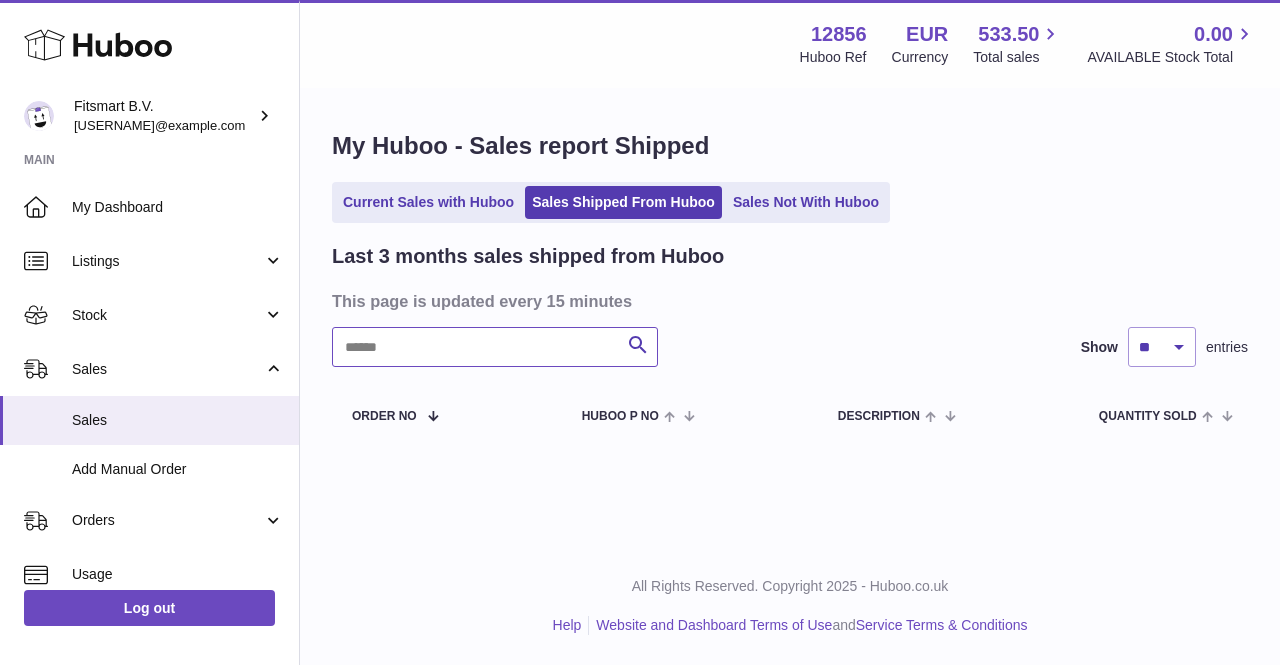 paste on "**********" 